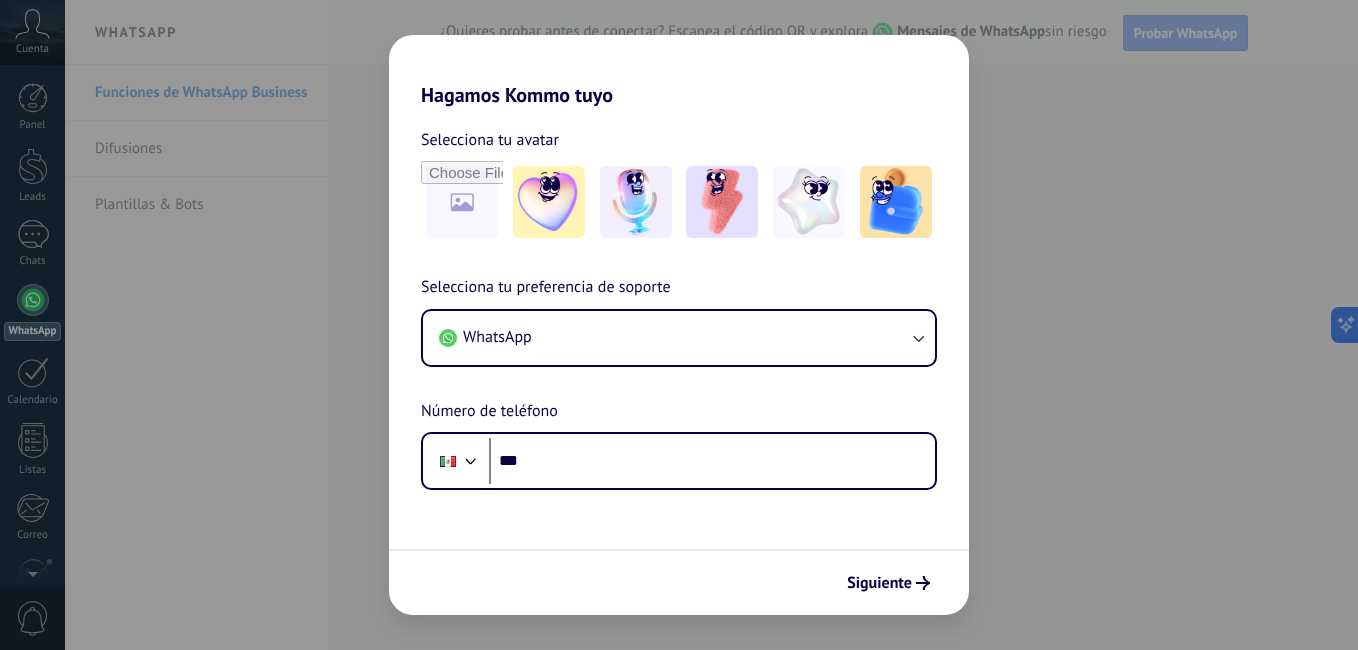 scroll, scrollTop: 0, scrollLeft: 0, axis: both 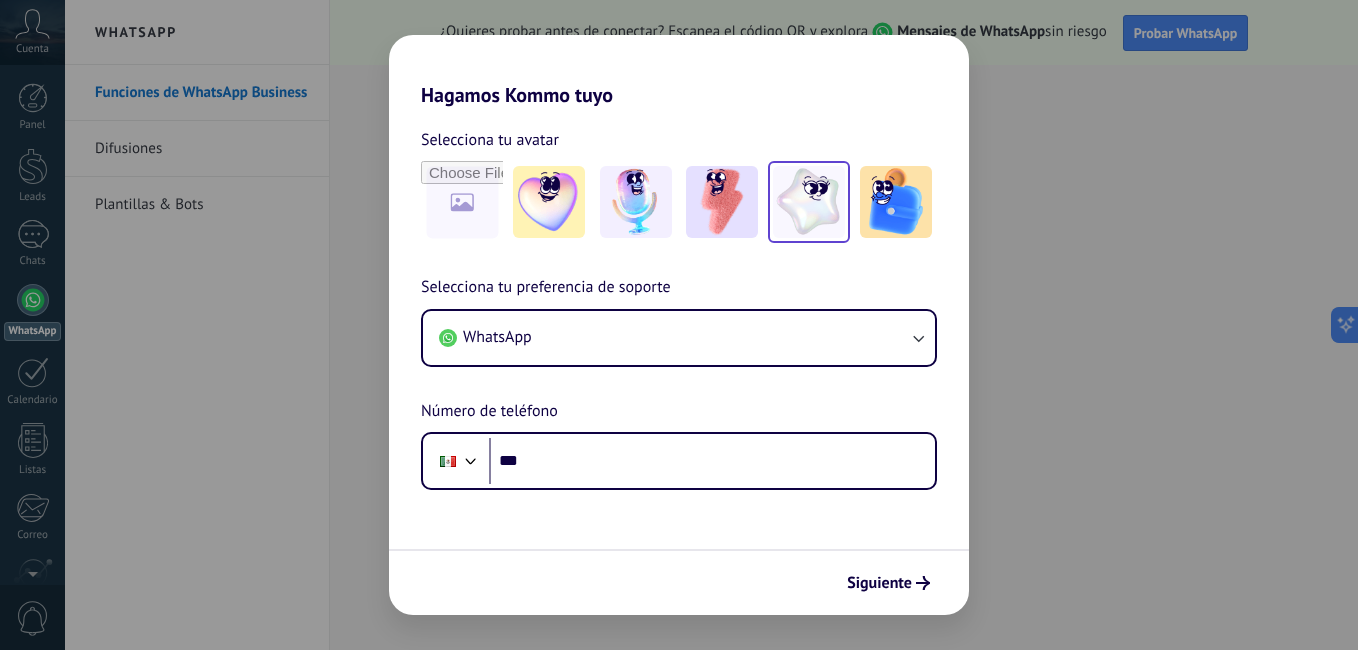 click at bounding box center [549, 202] 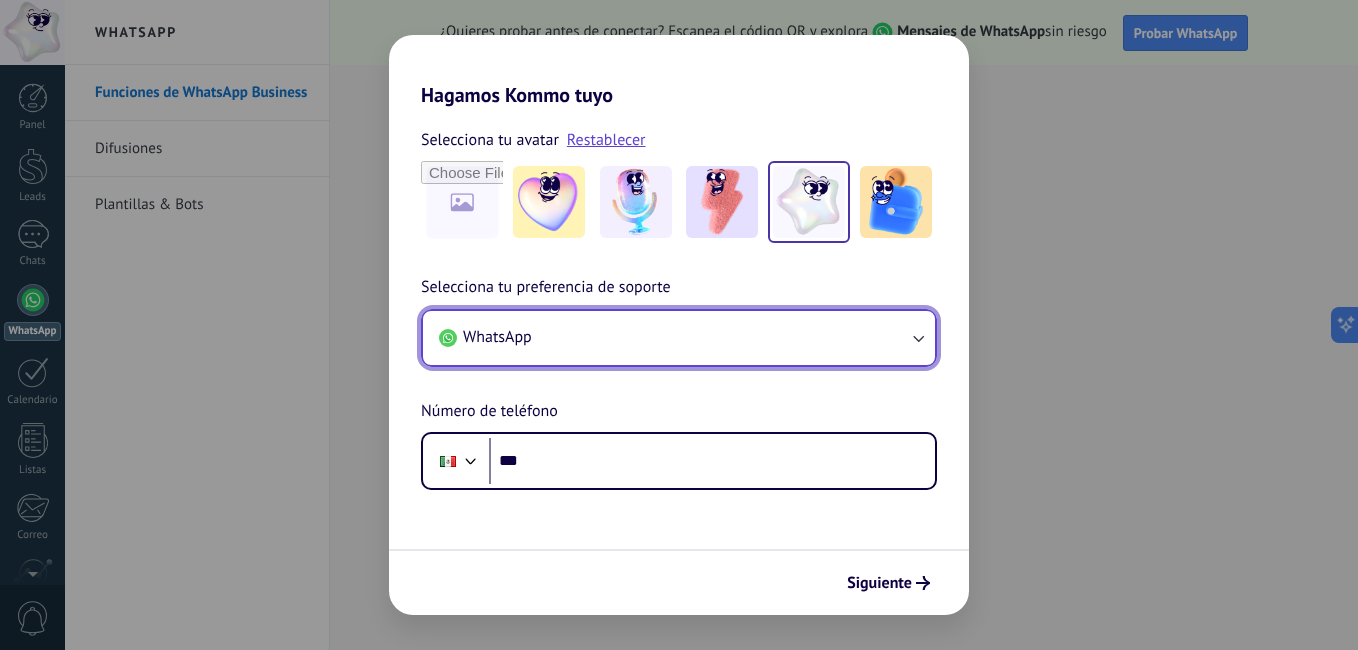 click on "WhatsApp" at bounding box center (679, 338) 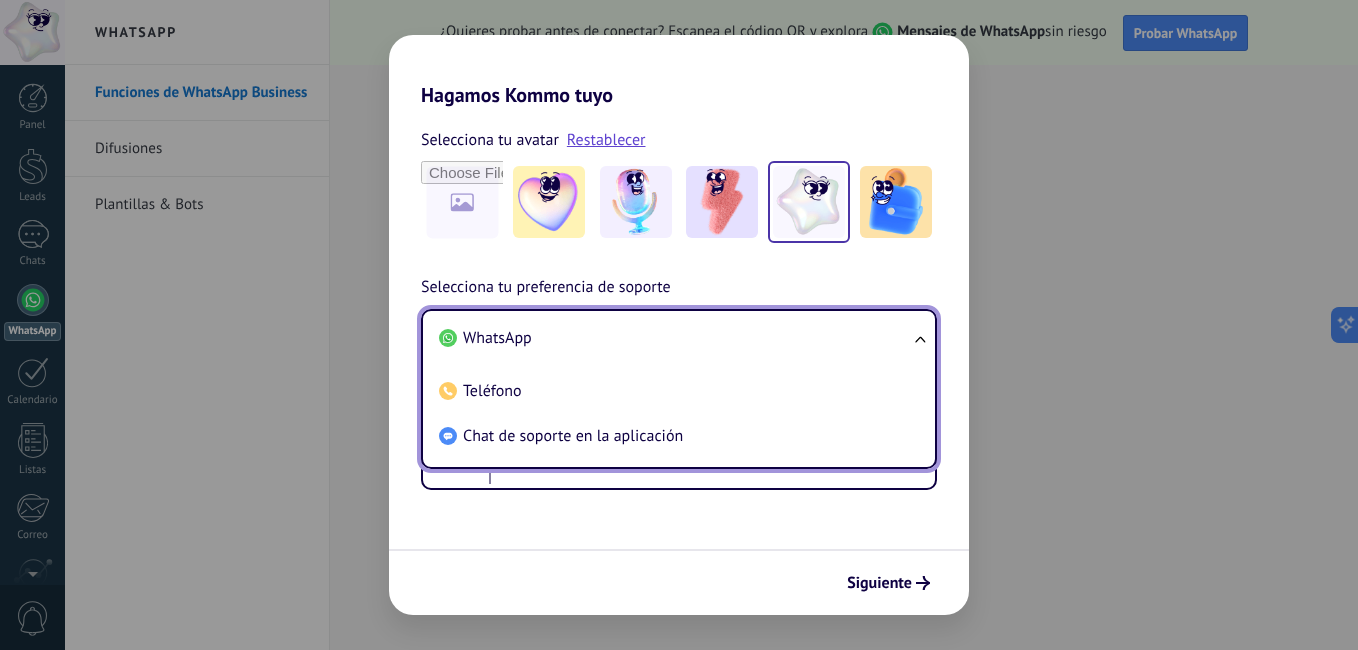 click on "WhatsApp" at bounding box center (675, 338) 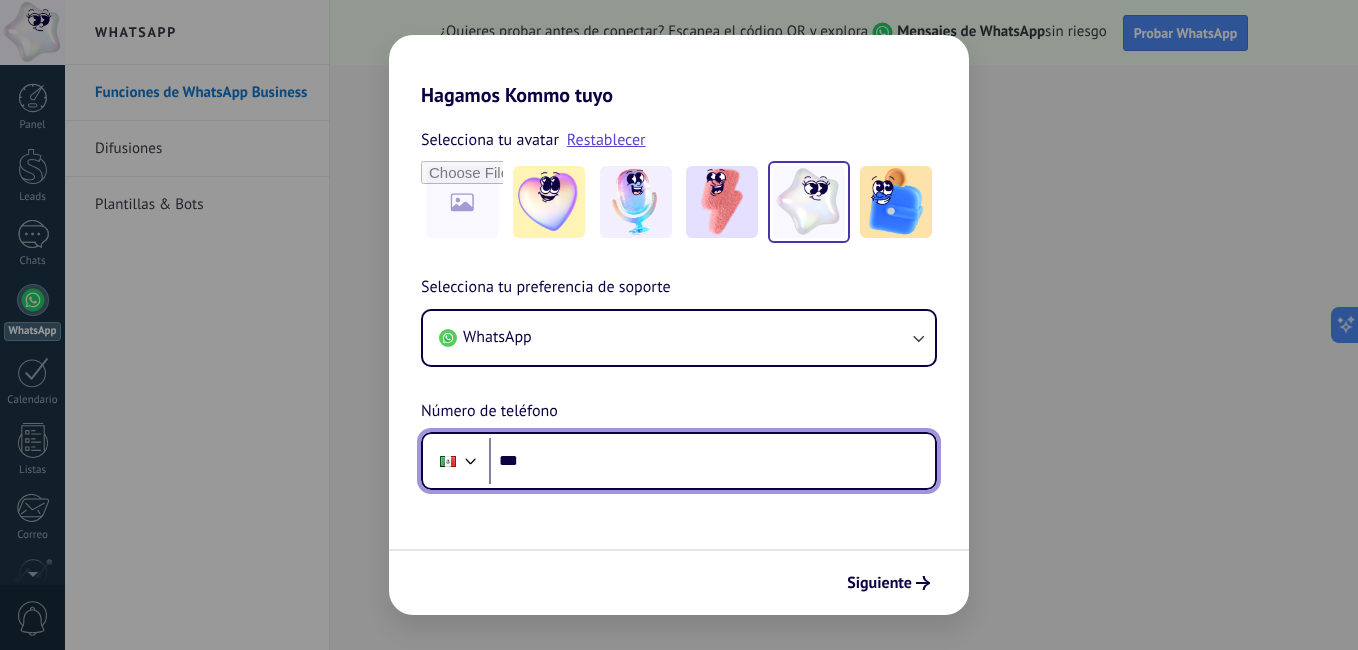 click on "***" at bounding box center (712, 461) 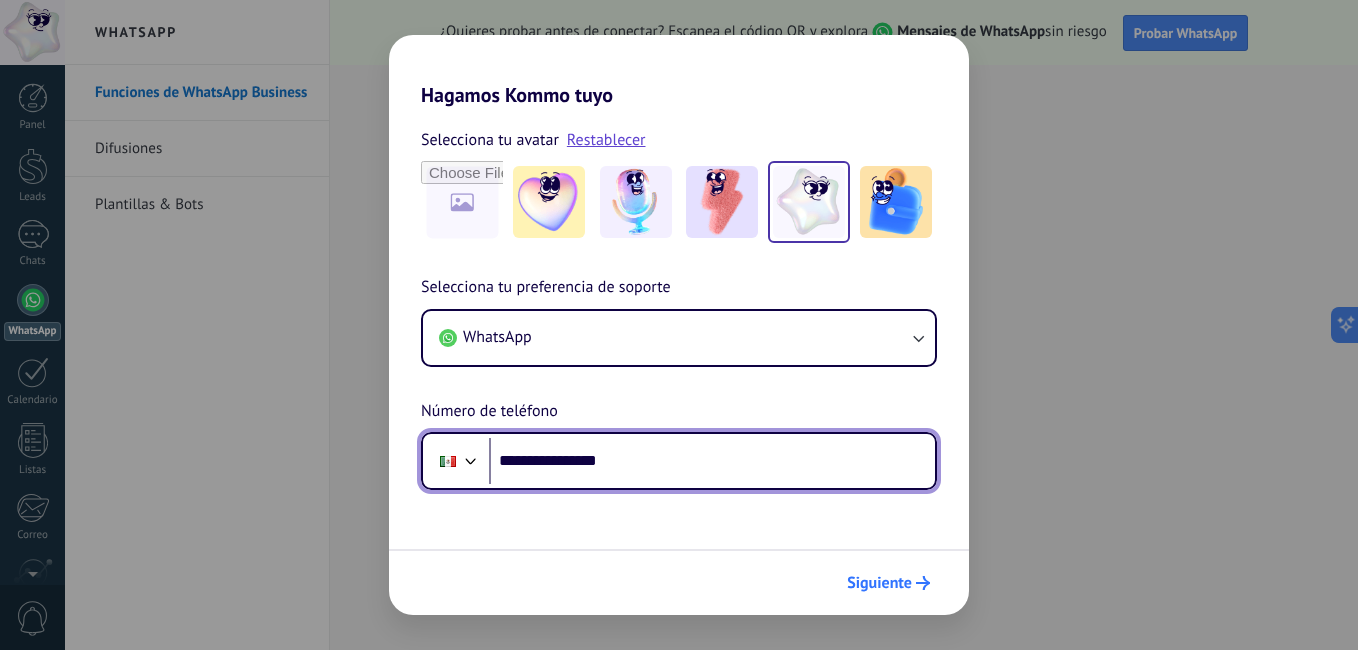 type on "**********" 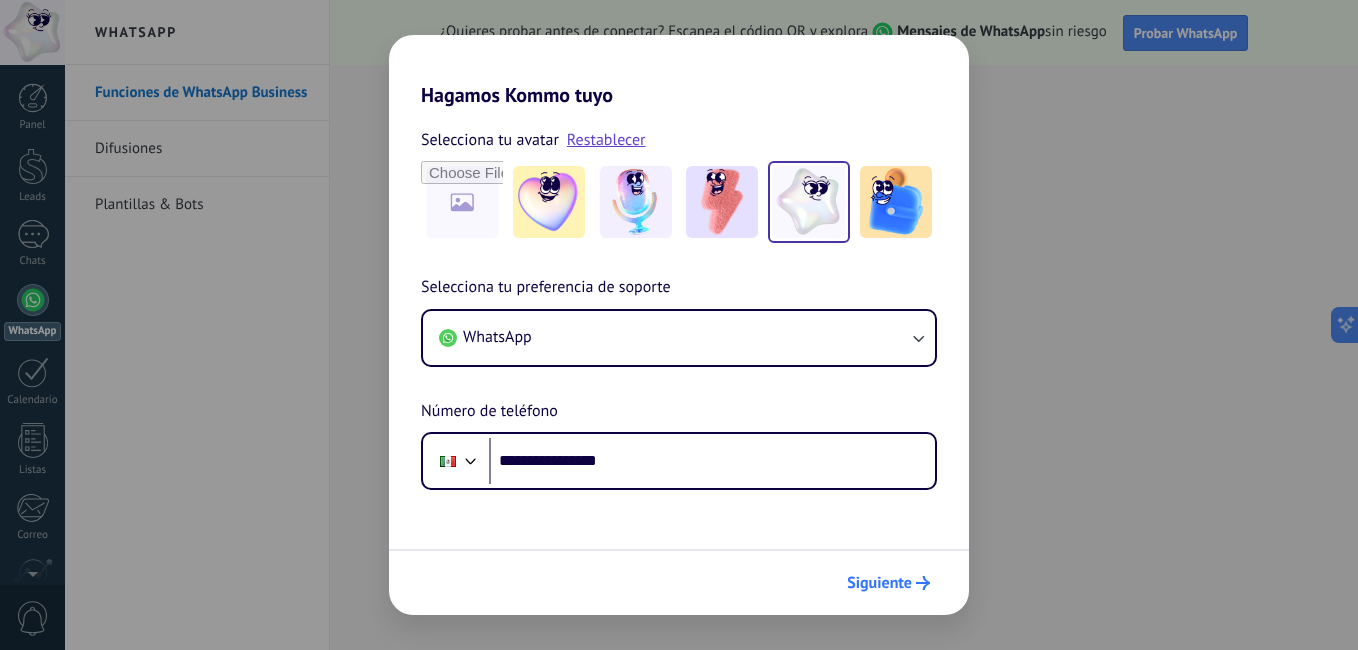 click on "Siguiente" at bounding box center (879, 583) 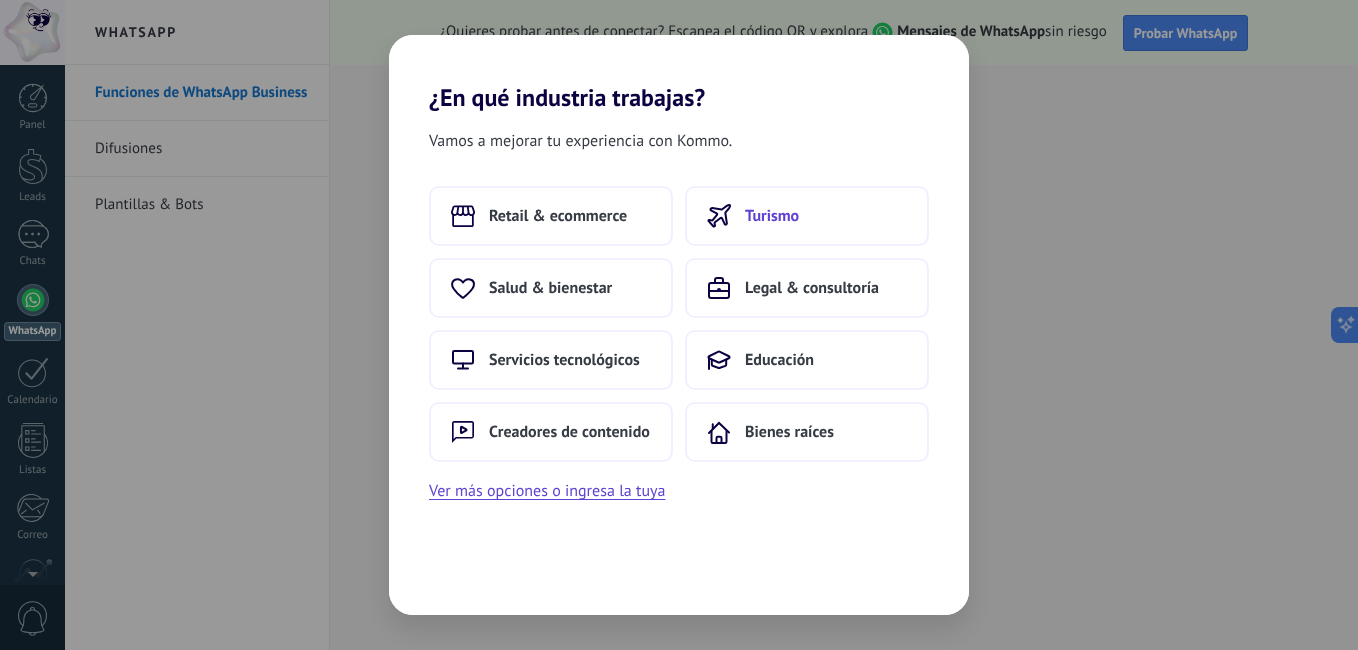 click on "Turismo" at bounding box center [807, 216] 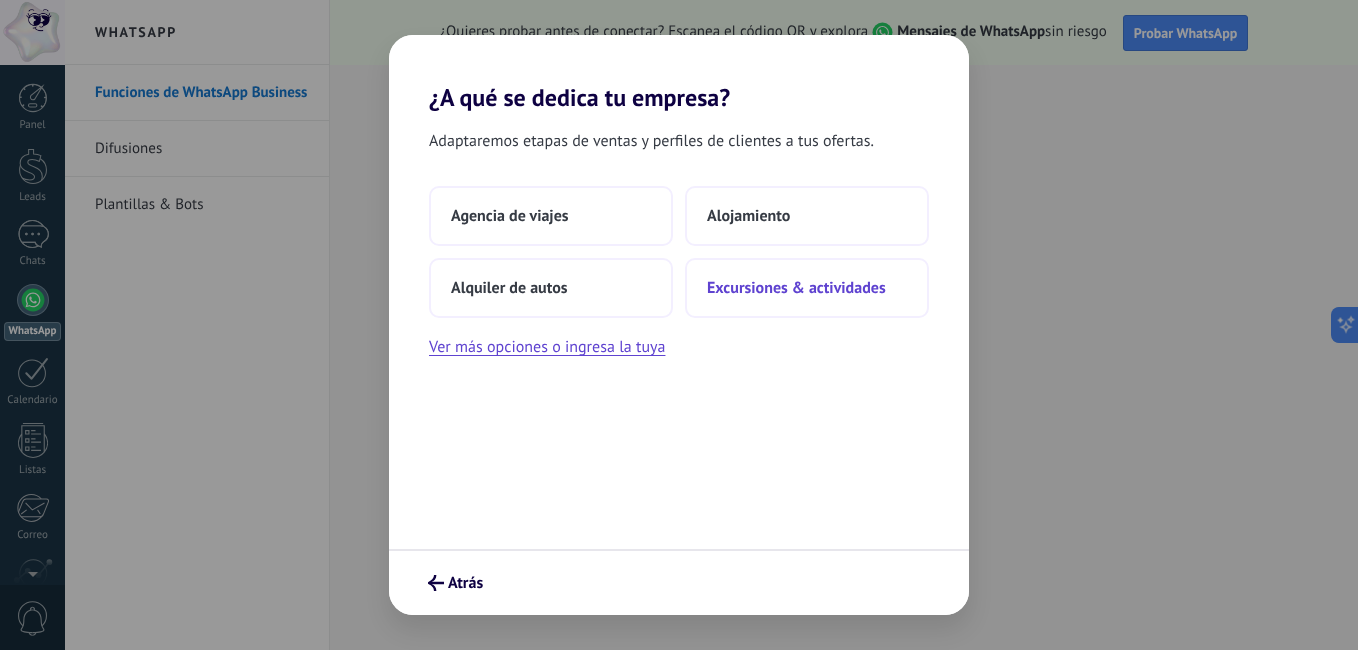 click on "Excursiones & actividades" at bounding box center (510, 216) 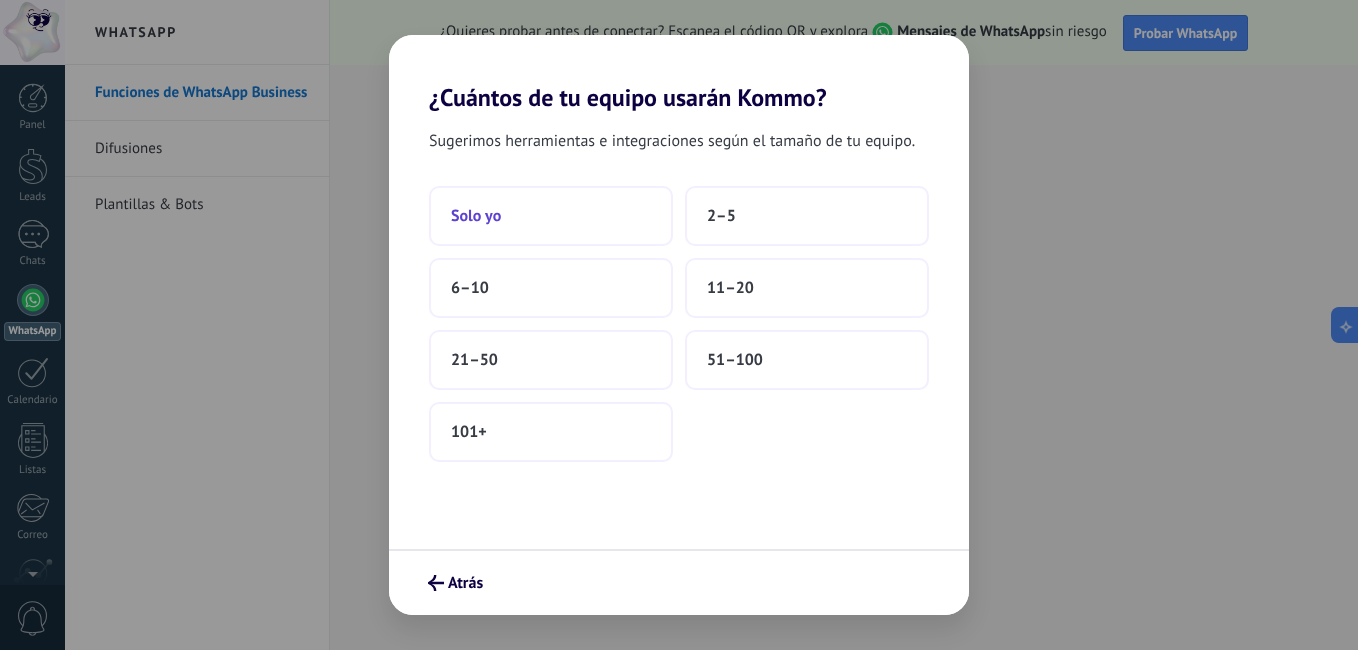click on "Solo yo" at bounding box center (551, 216) 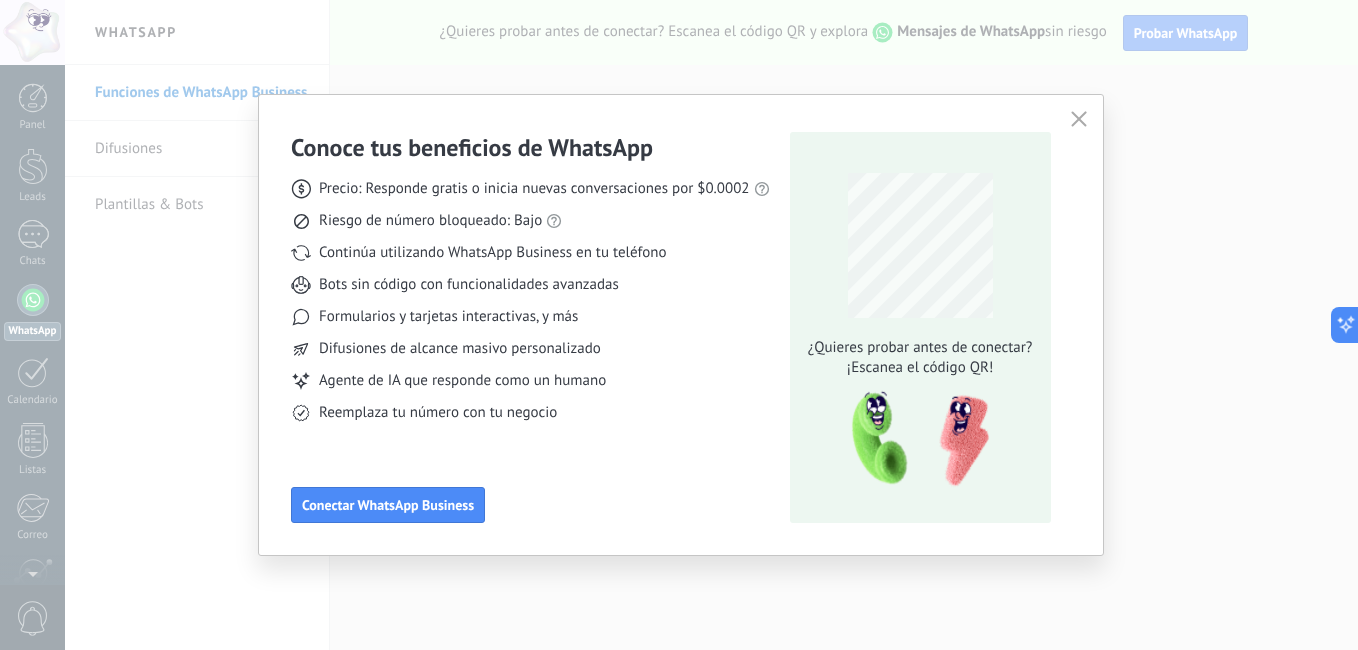 click at bounding box center [1079, 119] 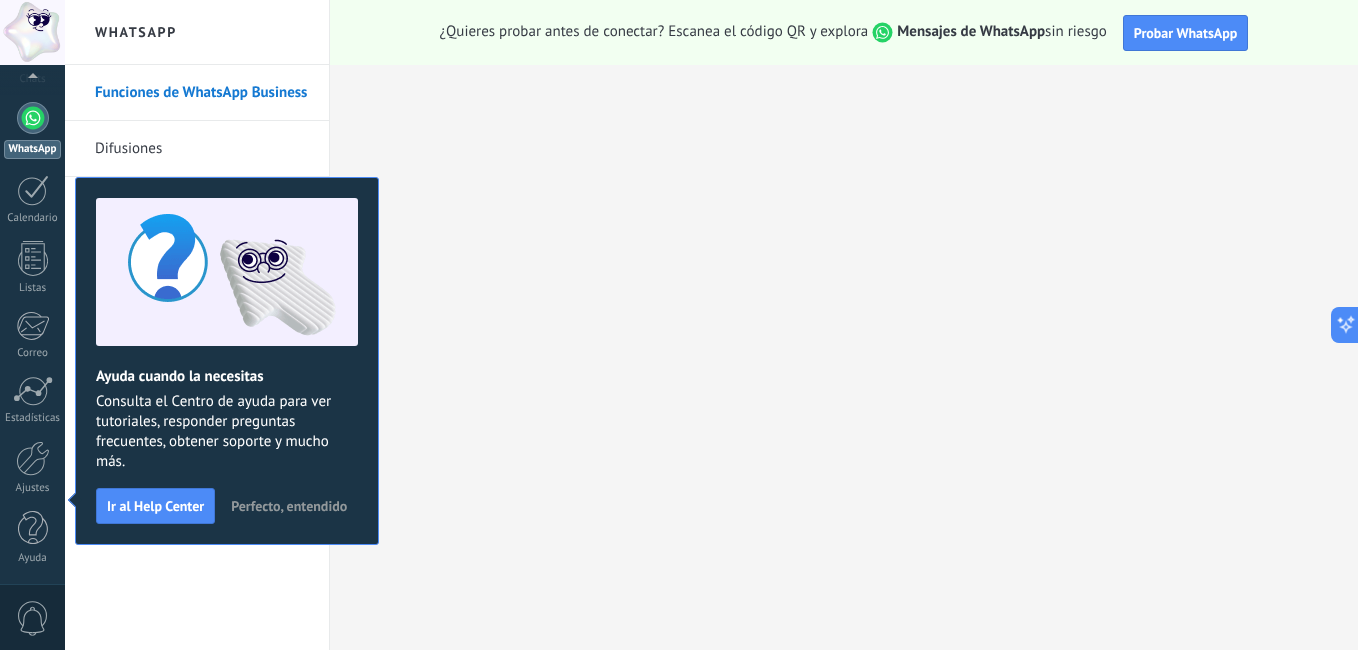 scroll, scrollTop: 0, scrollLeft: 0, axis: both 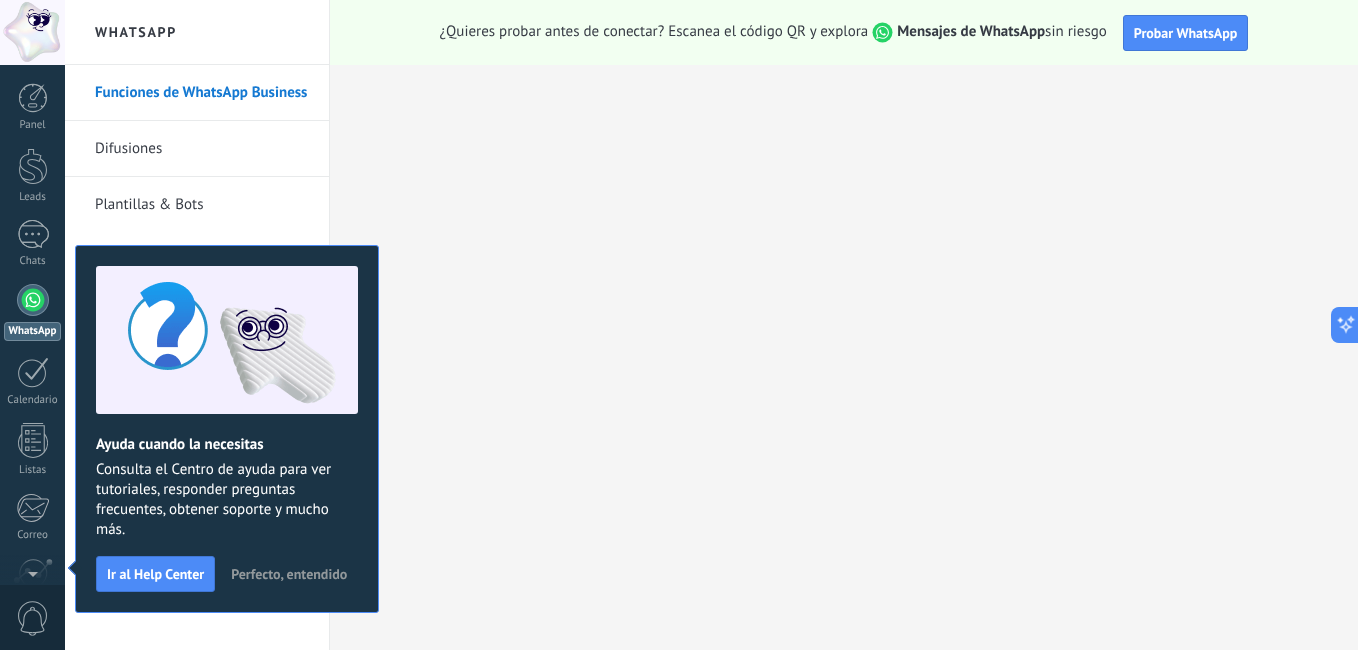 click on "Perfecto, entendido" at bounding box center [289, 574] 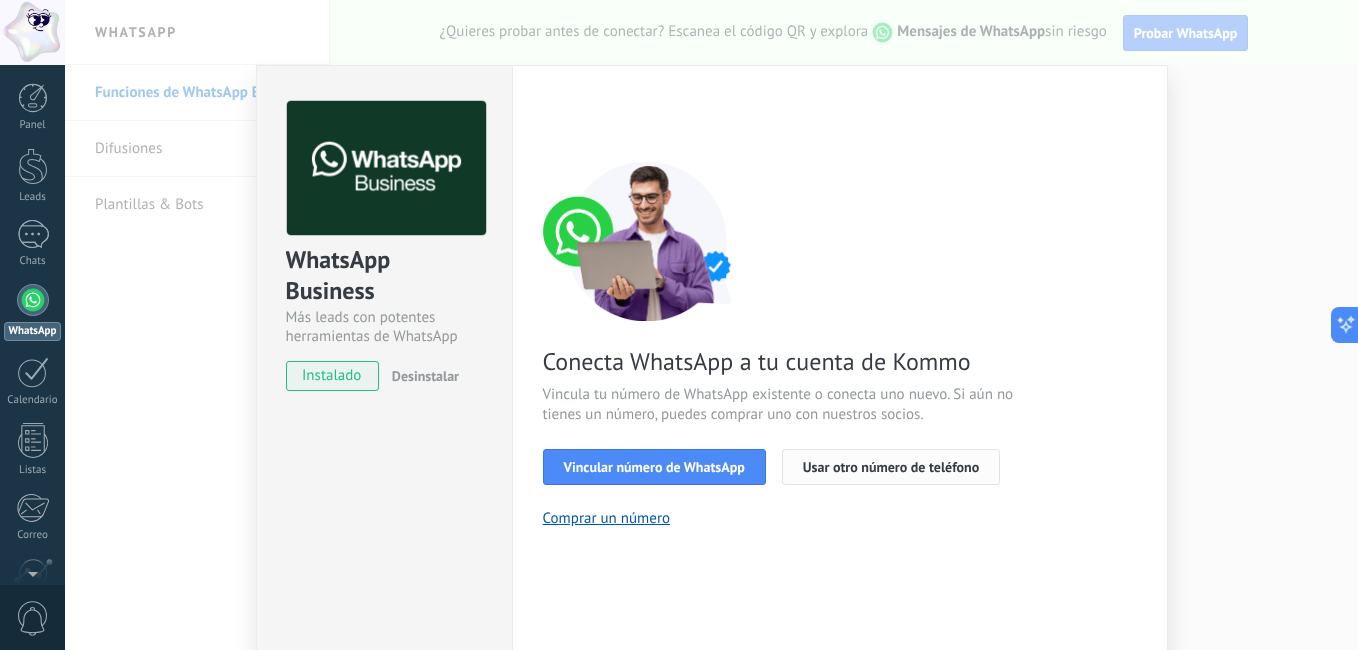 click on "Usar otro número de teléfono" at bounding box center [891, 467] 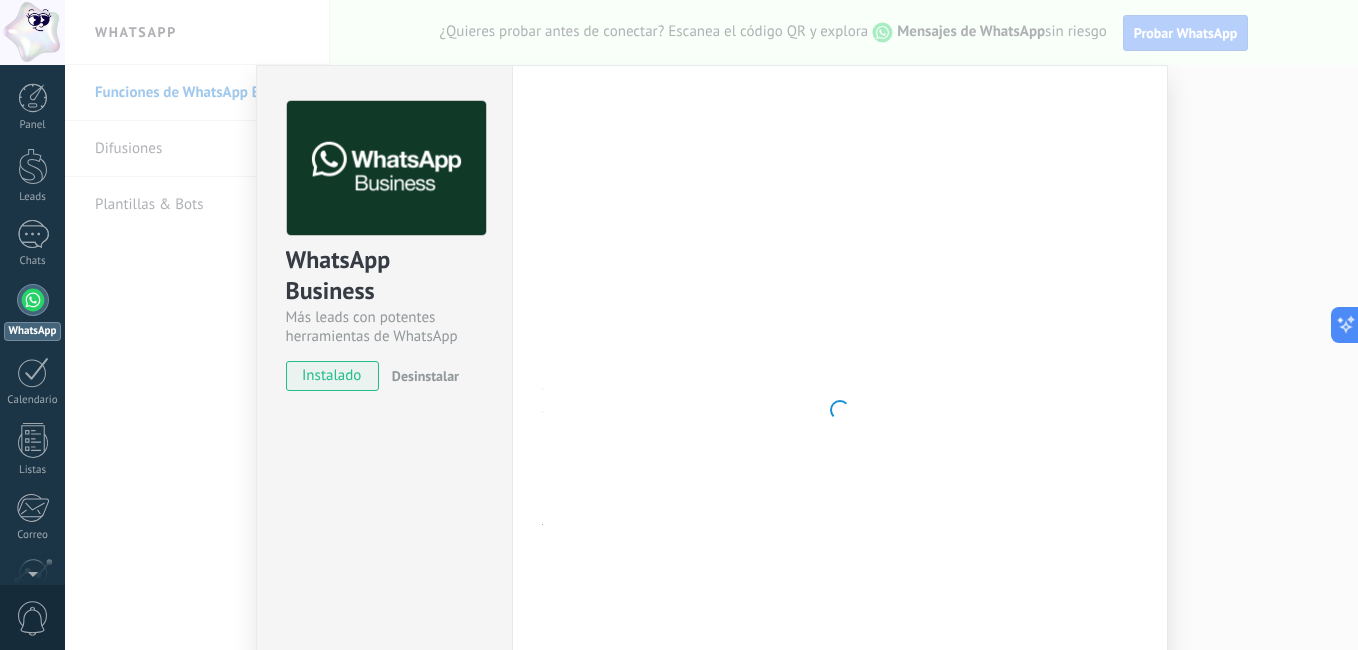 click at bounding box center (840, 410) 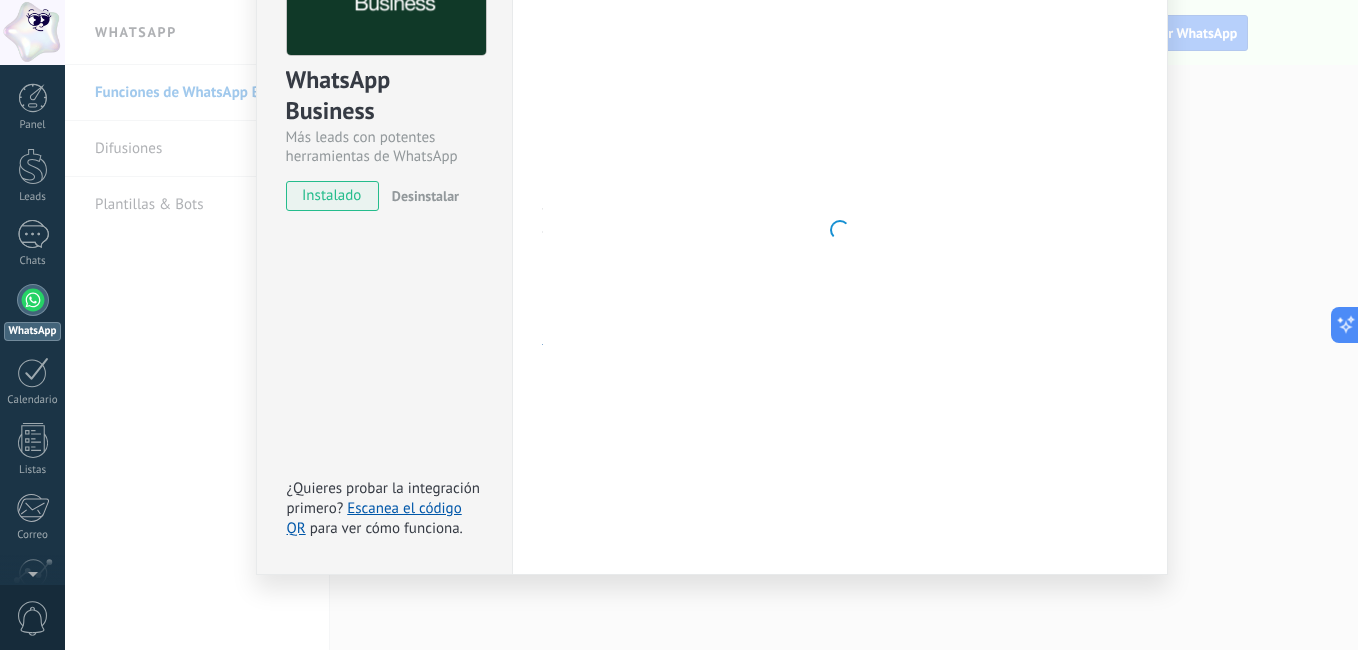 click on "WhatsApp Business Más leads con potentes herramientas de WhatsApp instalado Desinstalar ¿Quieres probar la integración primero?   Escanea el código QR   para ver cómo funciona." at bounding box center (384, 230) 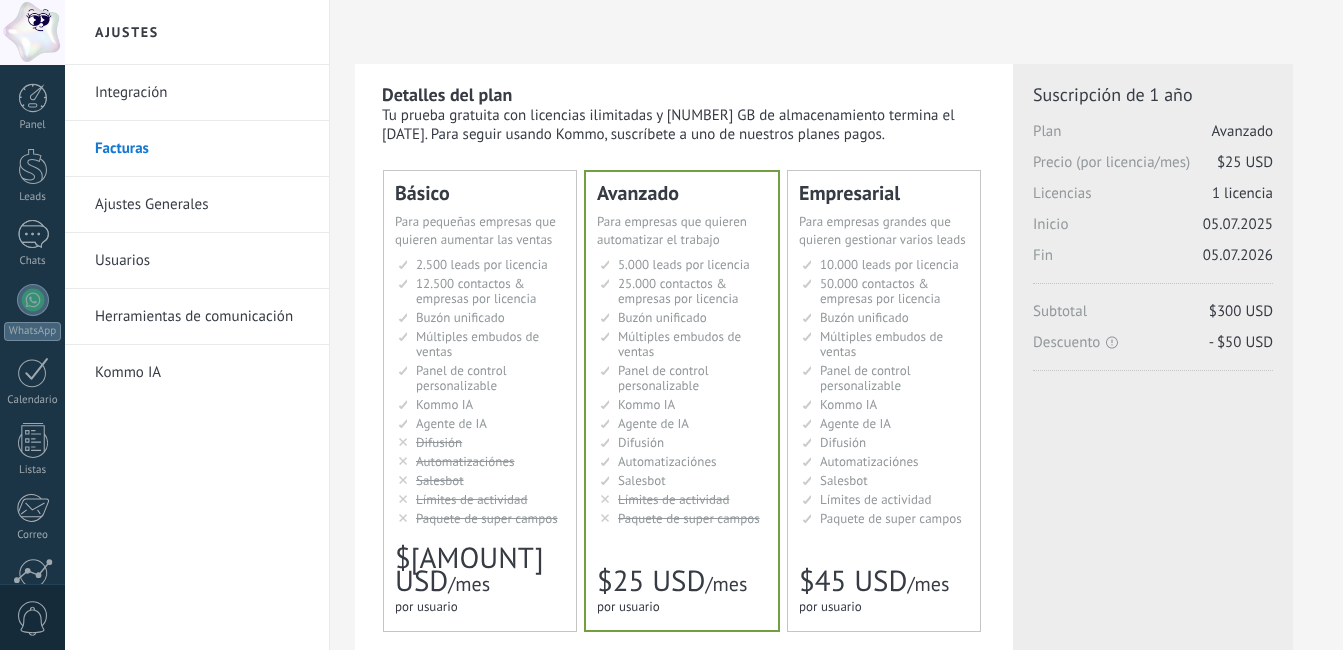 scroll, scrollTop: 0, scrollLeft: 0, axis: both 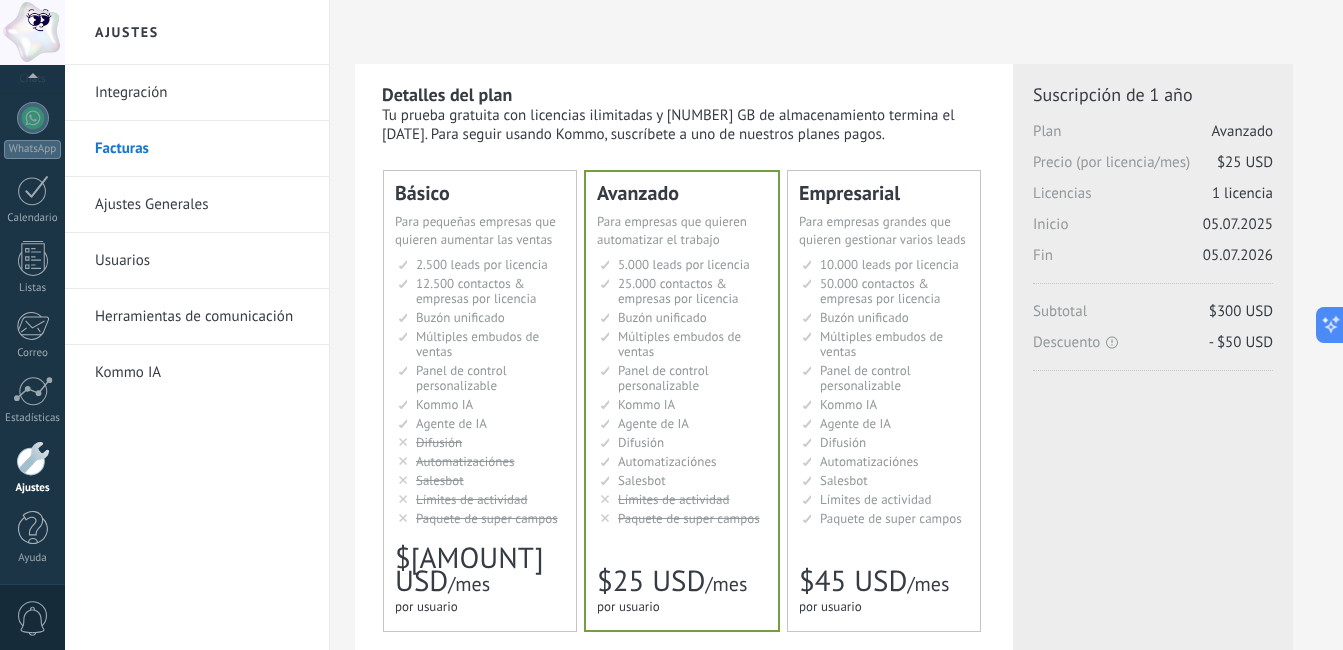 click on "Panel
Leads
Chats
WhatsApp
Clientes" at bounding box center [32, 243] 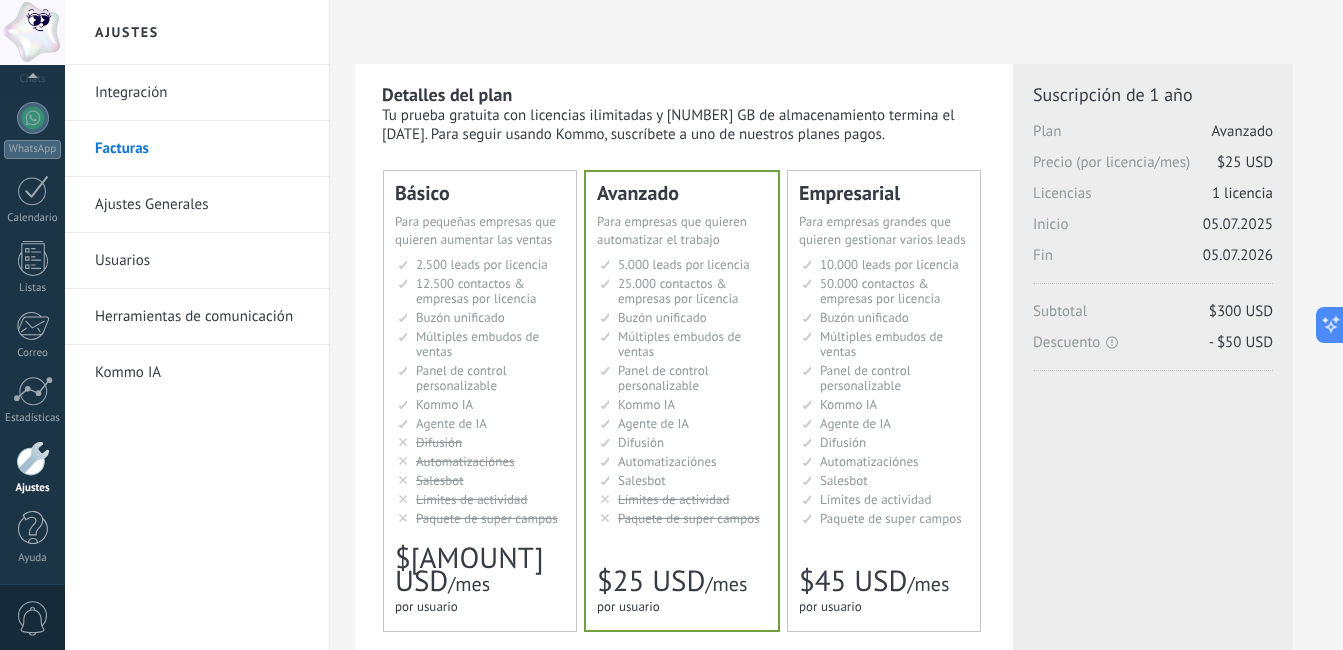 scroll, scrollTop: 164, scrollLeft: 0, axis: vertical 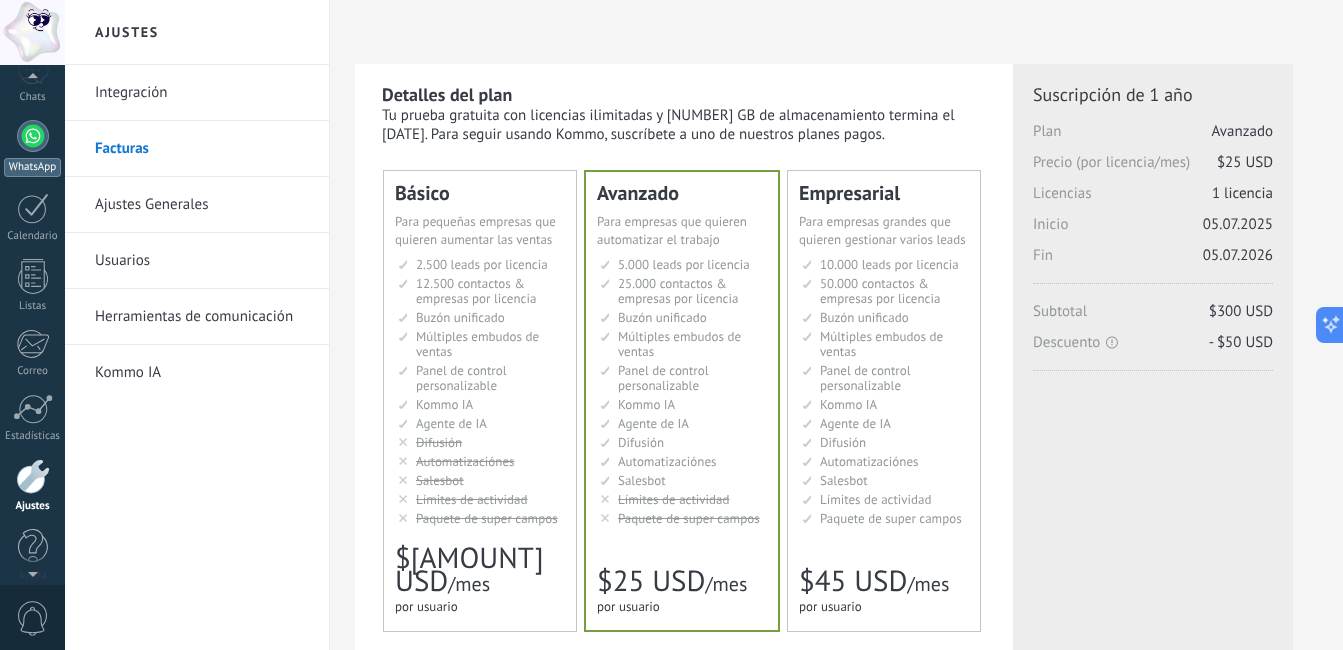 click at bounding box center (33, 136) 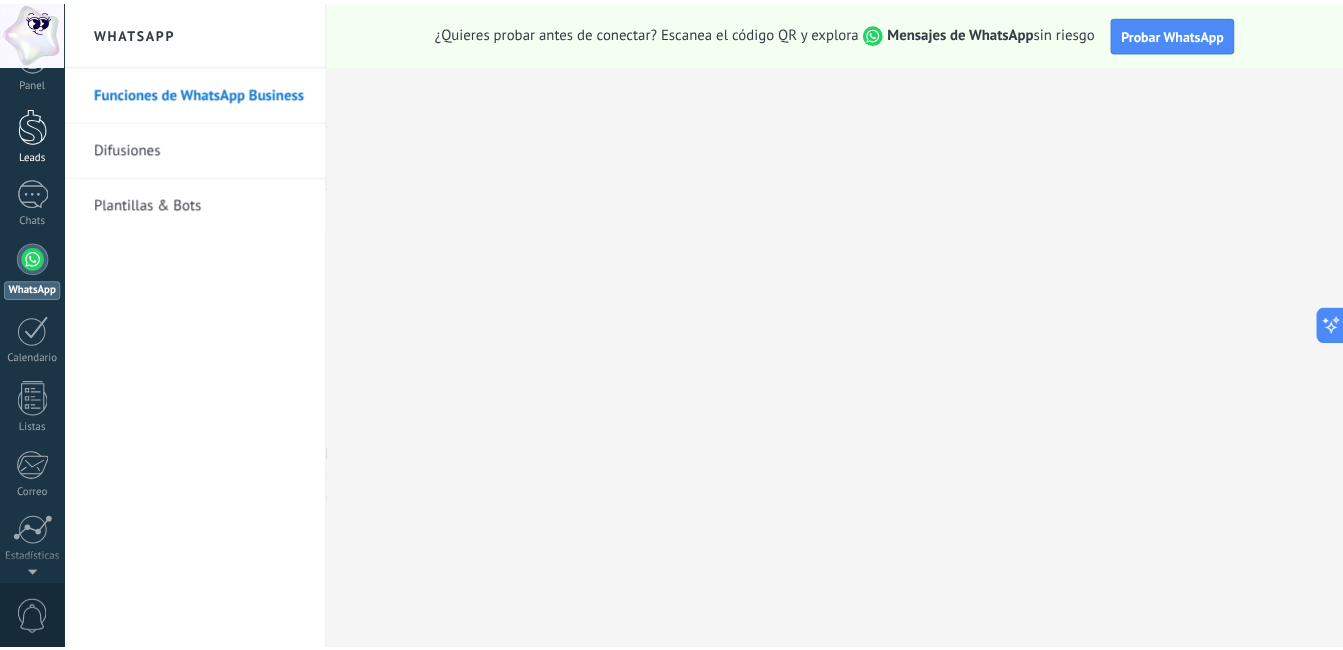 scroll, scrollTop: 0, scrollLeft: 0, axis: both 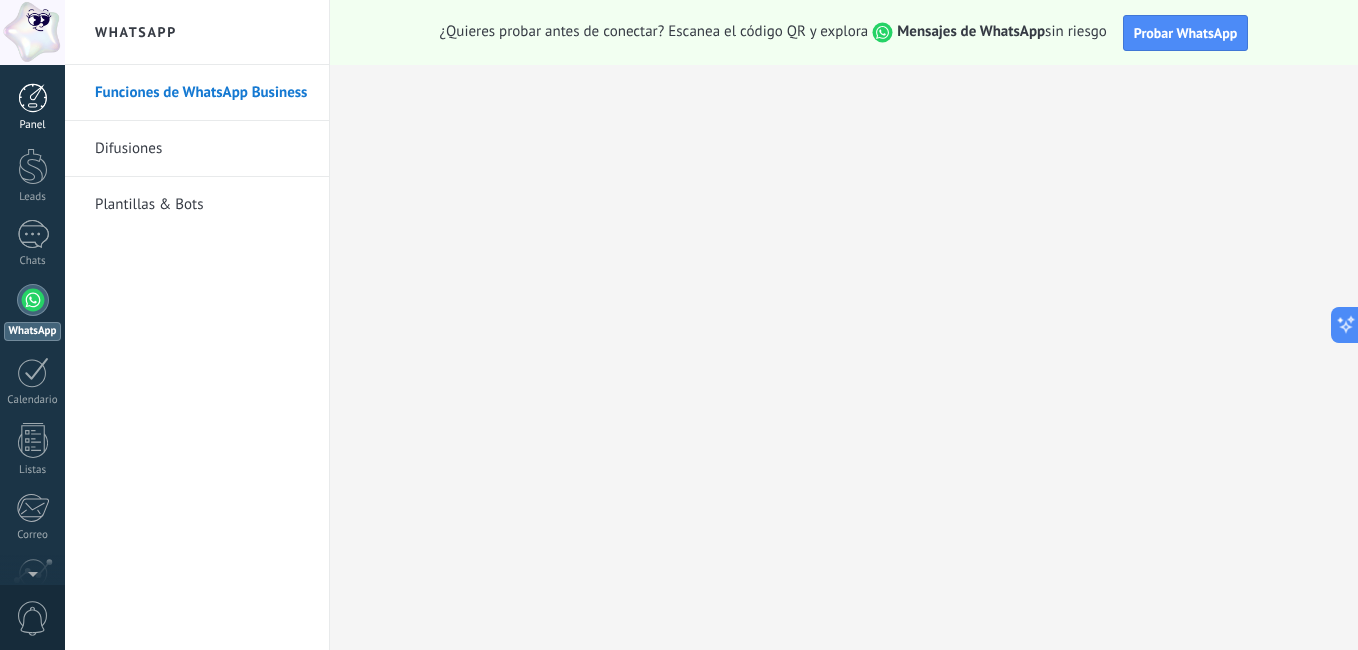 click at bounding box center [33, 98] 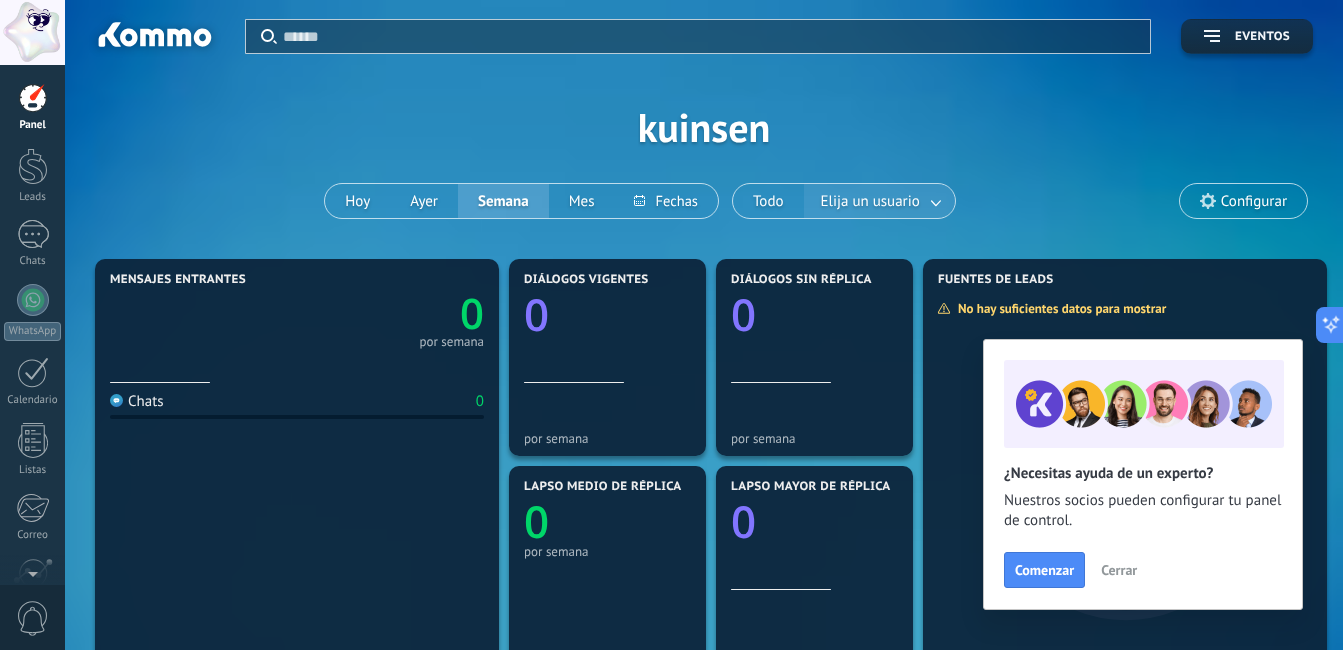 click at bounding box center [937, 201] 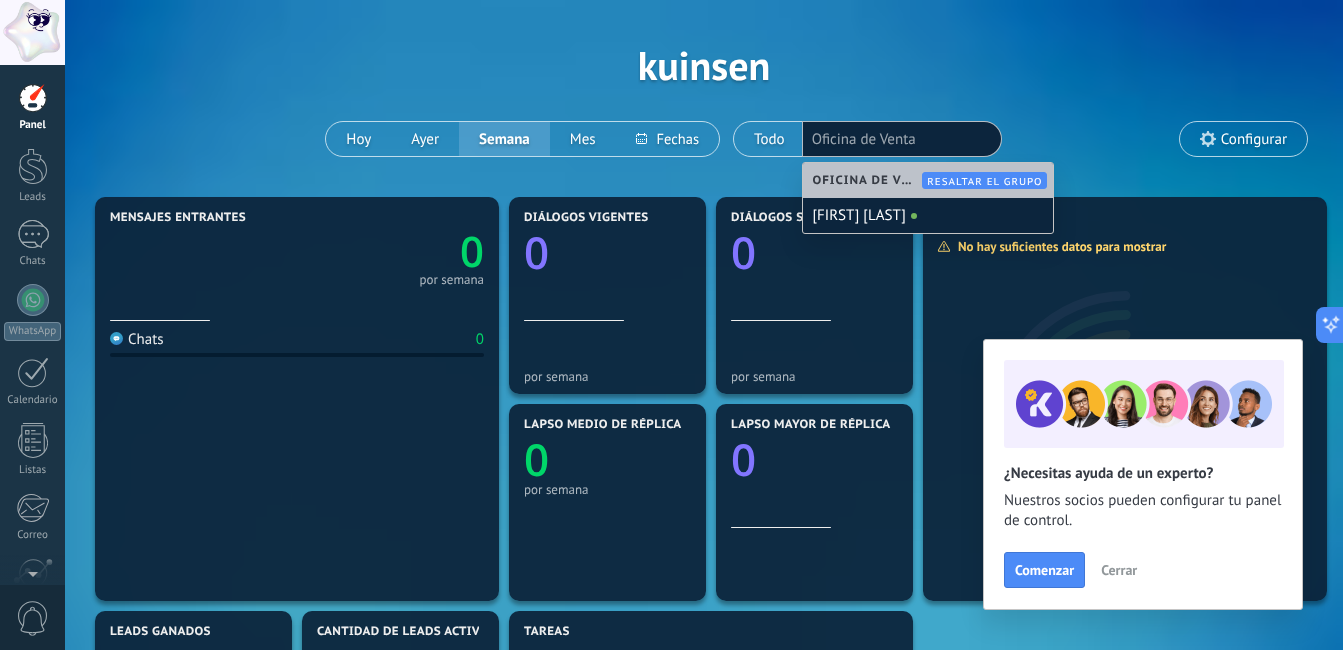 scroll, scrollTop: 0, scrollLeft: 0, axis: both 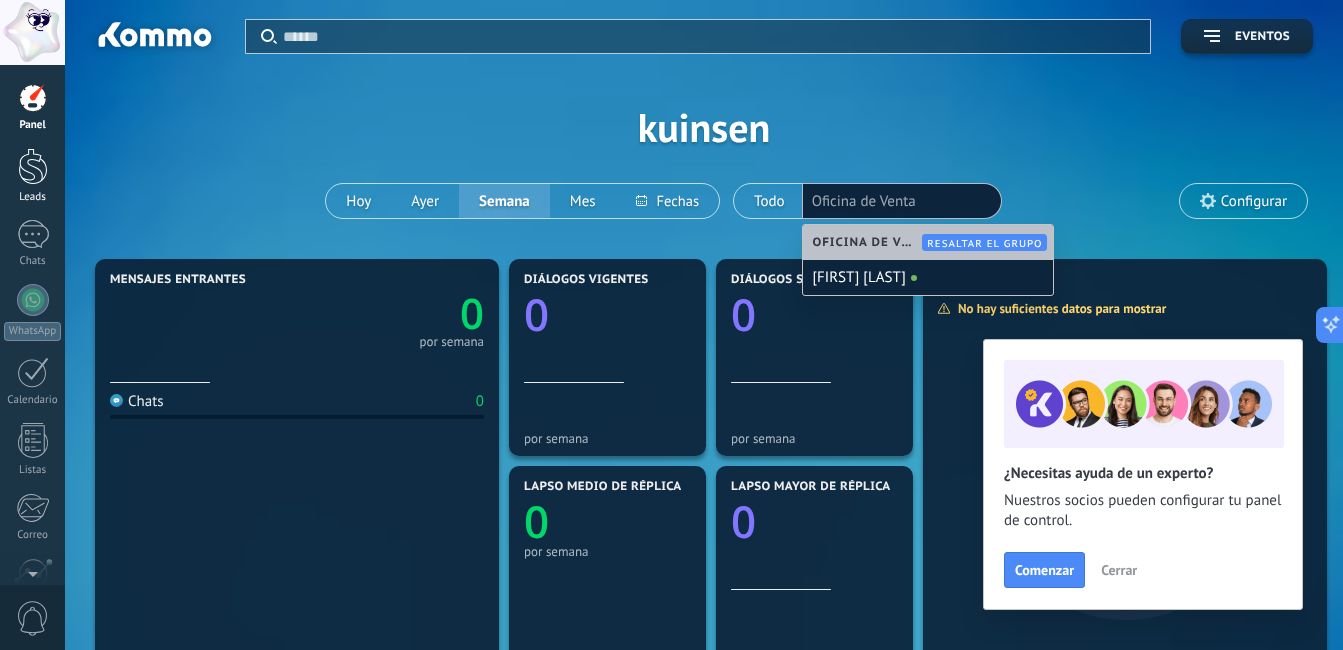click at bounding box center [33, 166] 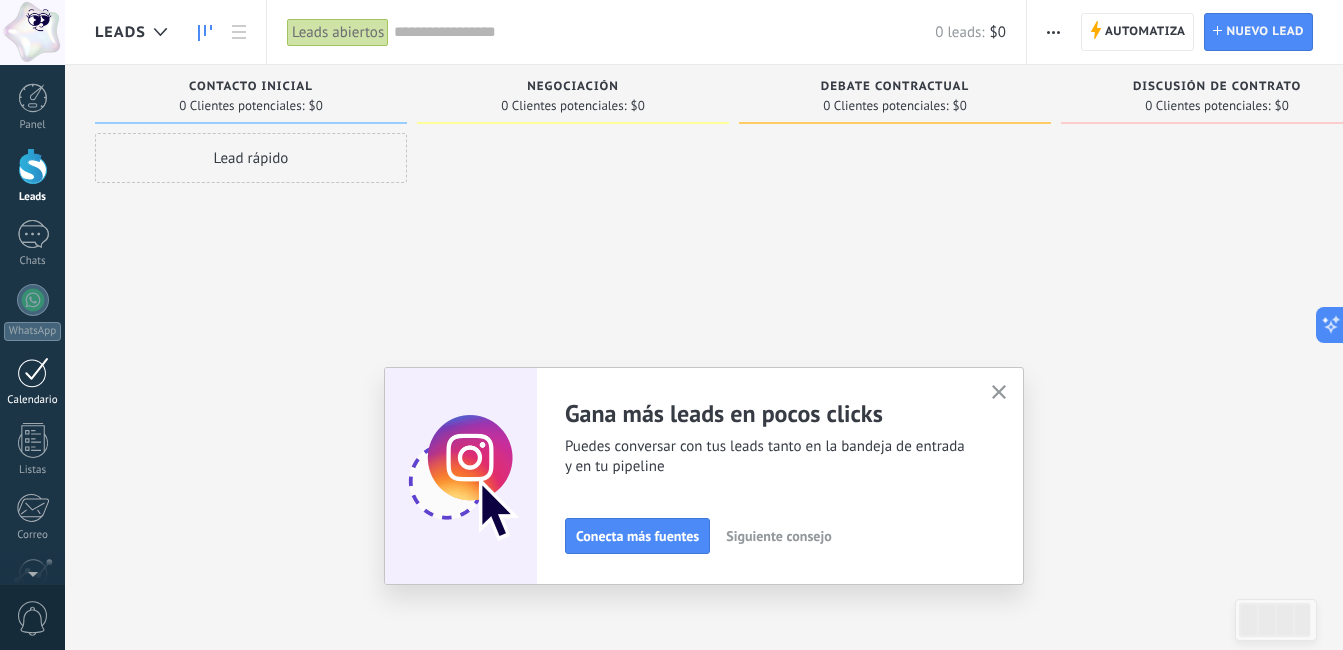 click at bounding box center [33, 372] 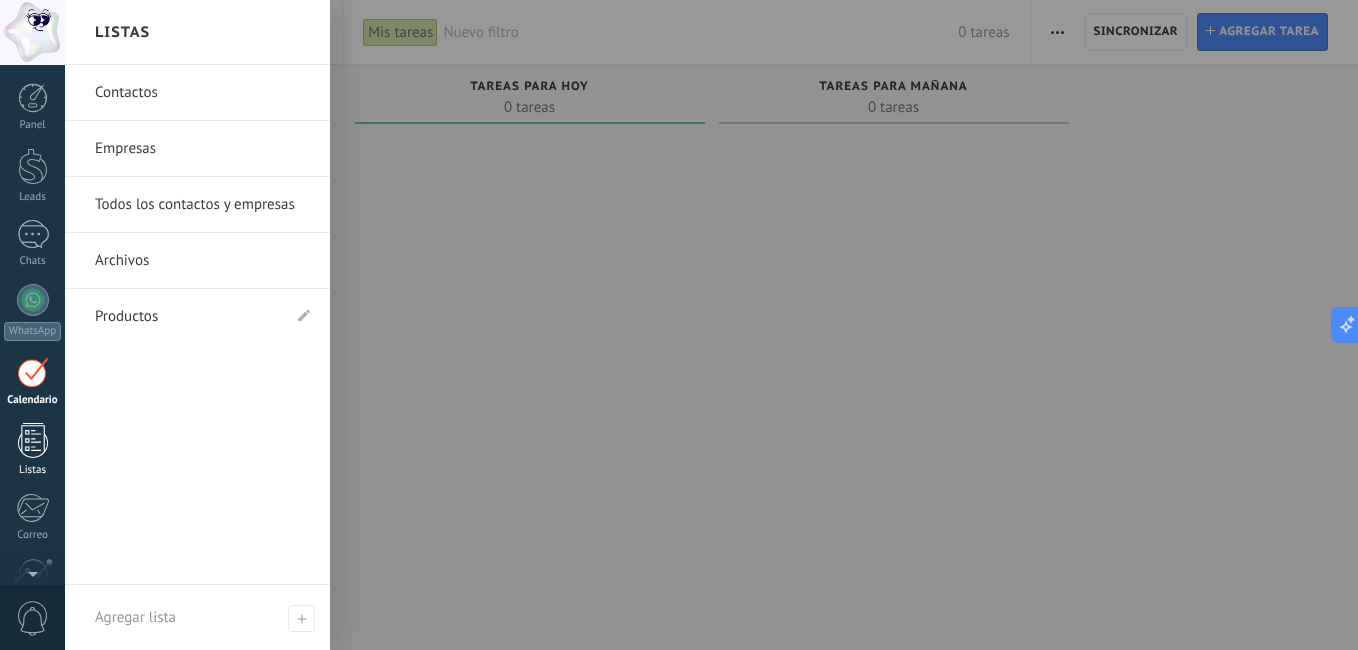 click at bounding box center [33, 440] 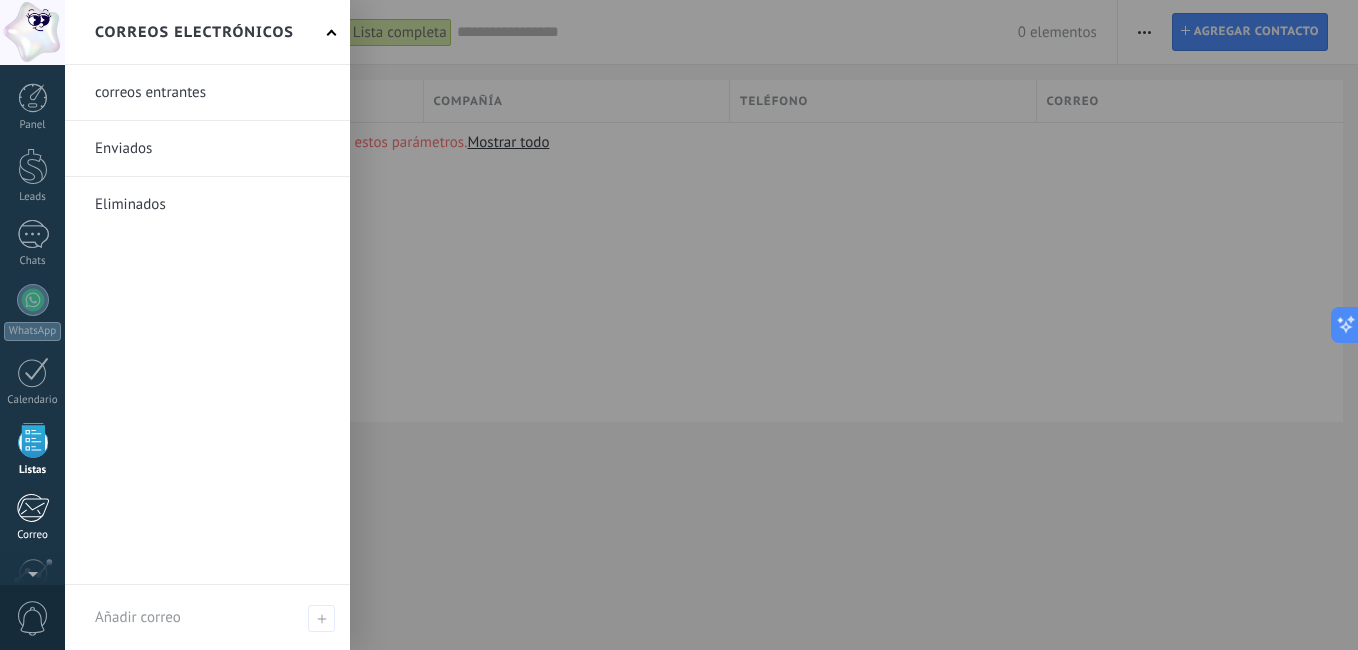 click at bounding box center (32, 508) 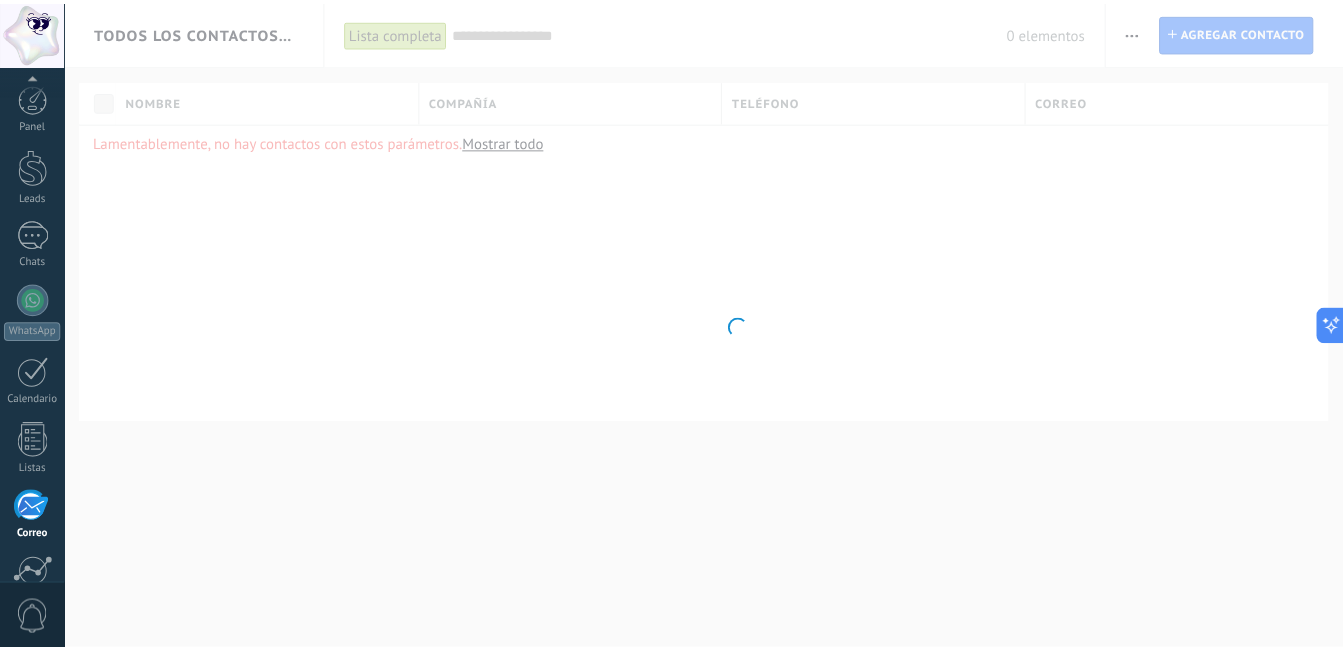 scroll, scrollTop: 182, scrollLeft: 0, axis: vertical 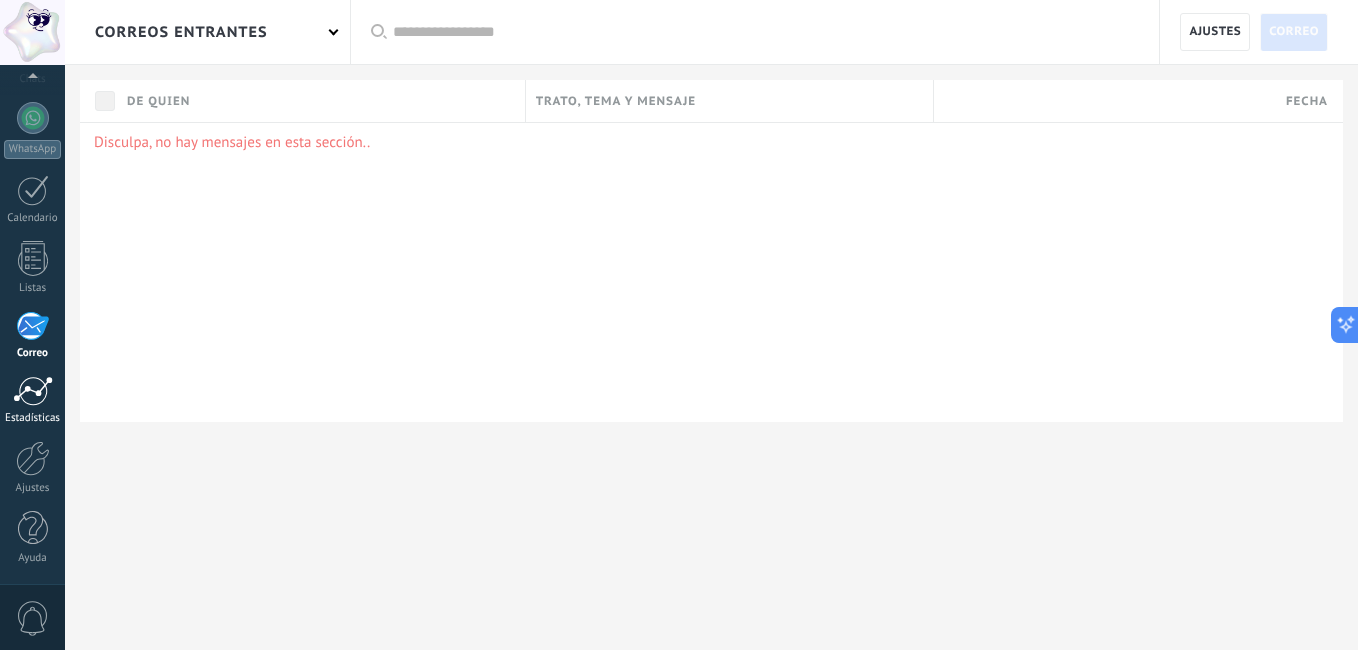 click at bounding box center (33, 391) 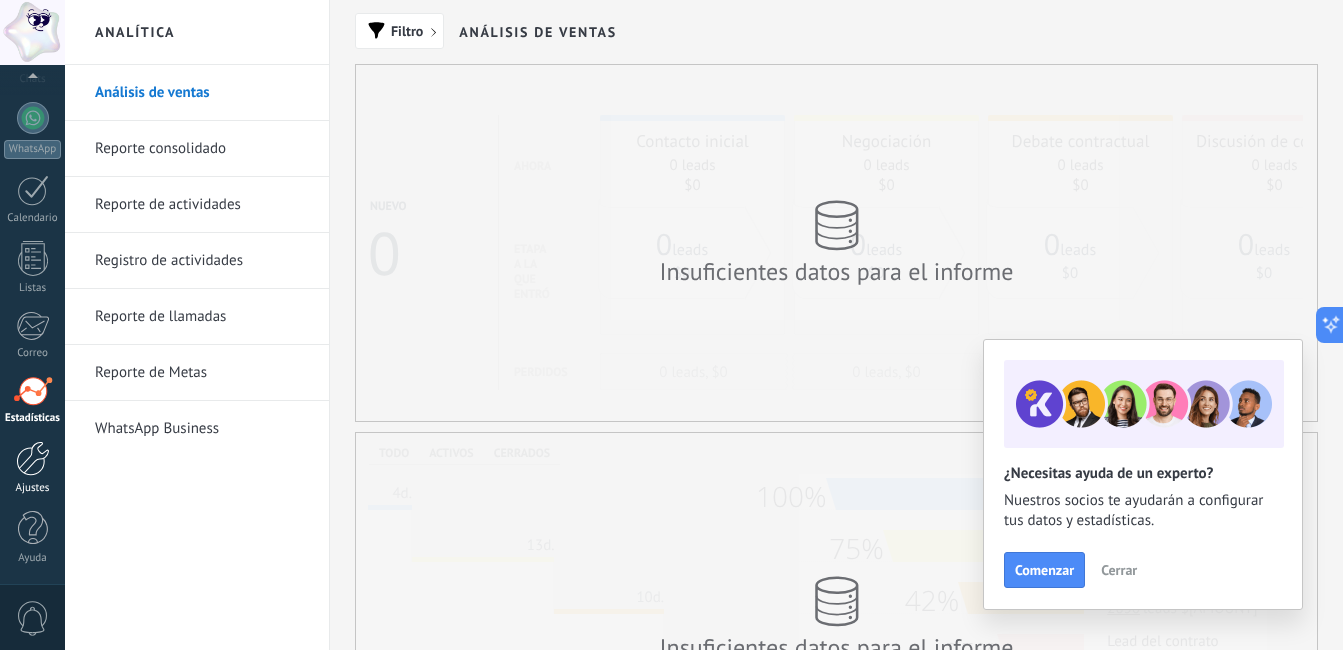 click at bounding box center (33, 458) 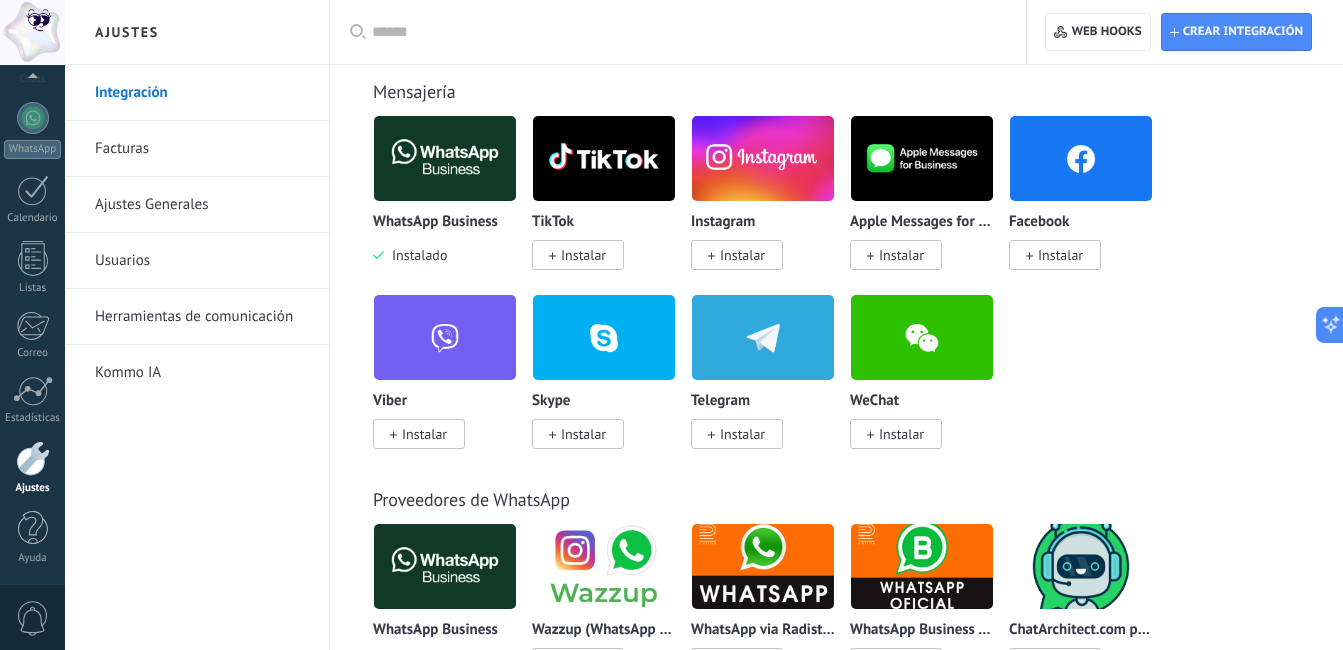 scroll, scrollTop: 420, scrollLeft: 0, axis: vertical 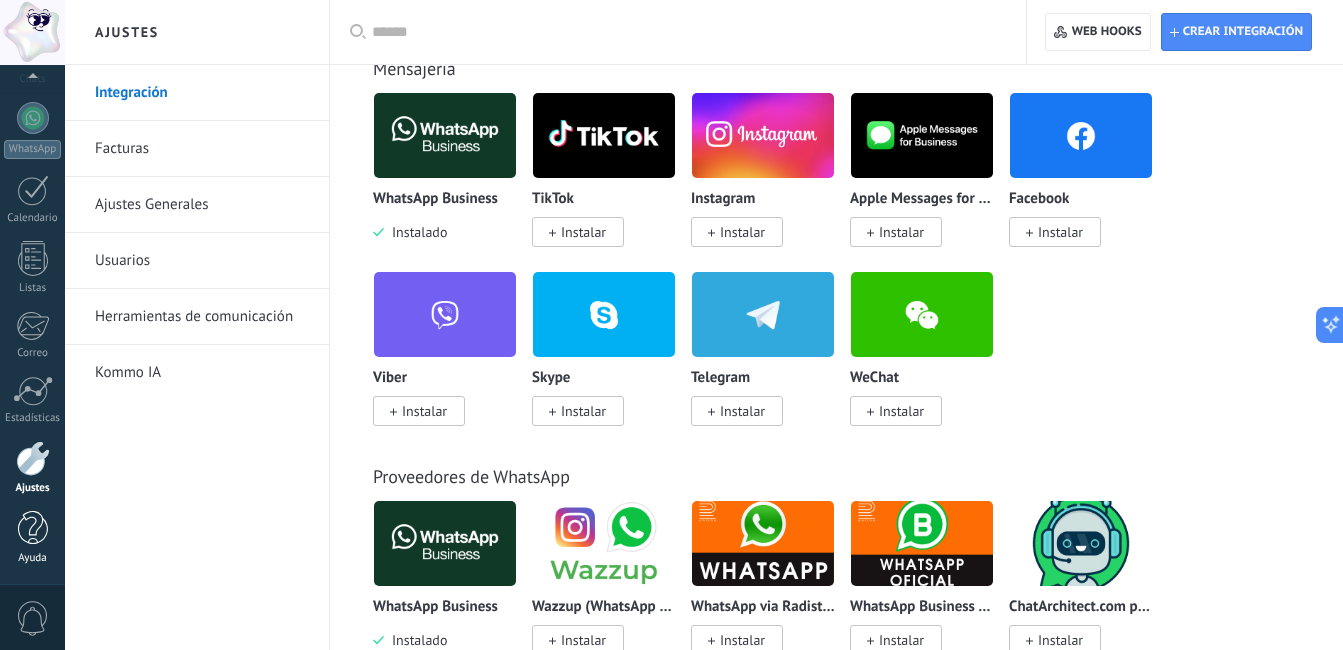 click at bounding box center [33, 528] 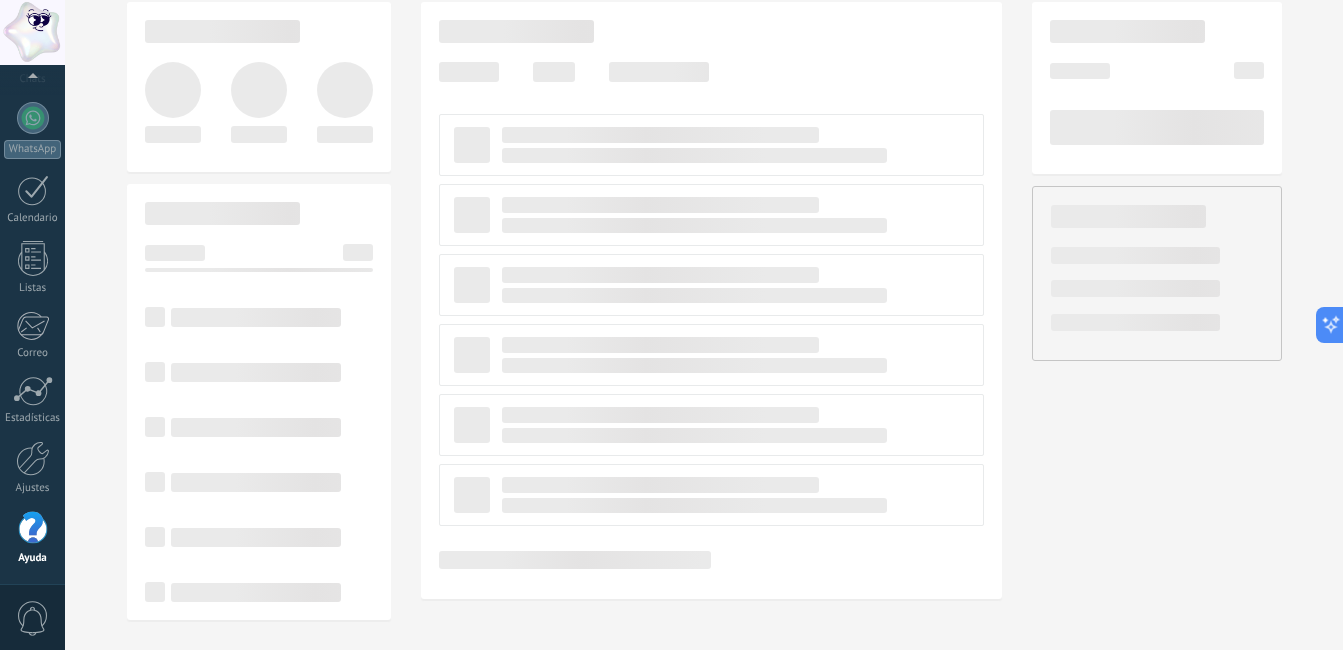 scroll, scrollTop: 0, scrollLeft: 0, axis: both 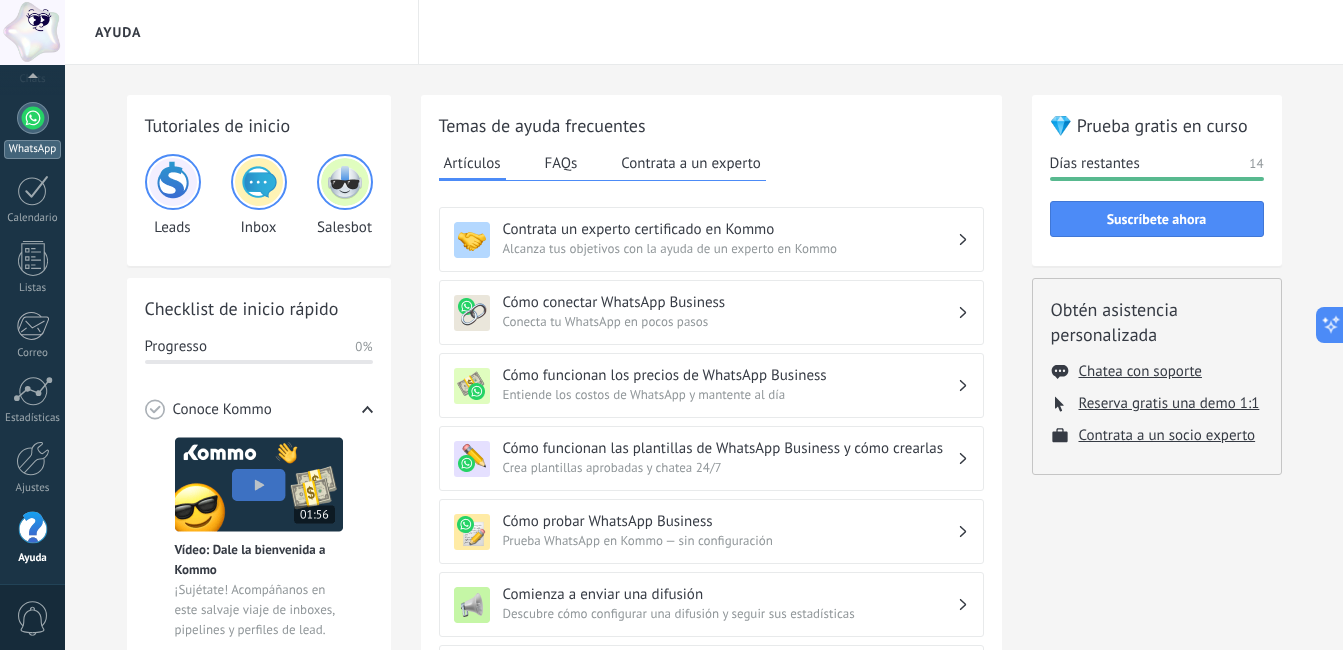 click on "WhatsApp" at bounding box center (32, 130) 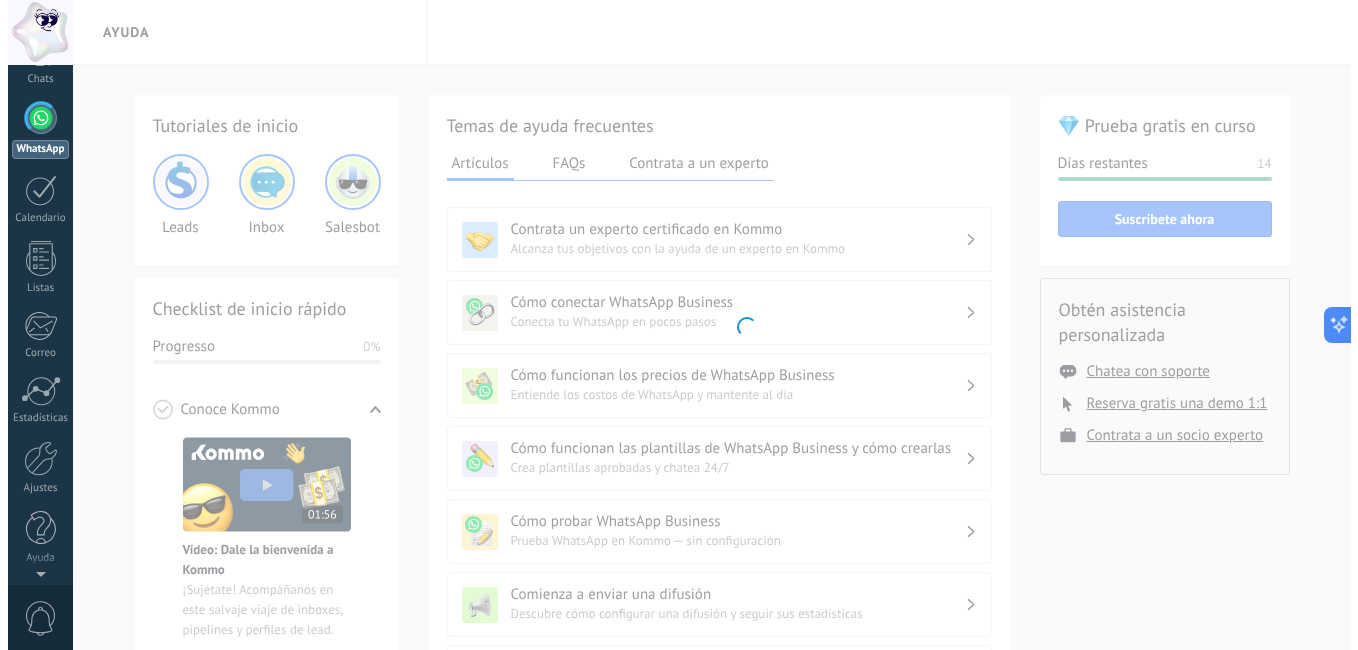 scroll, scrollTop: 0, scrollLeft: 0, axis: both 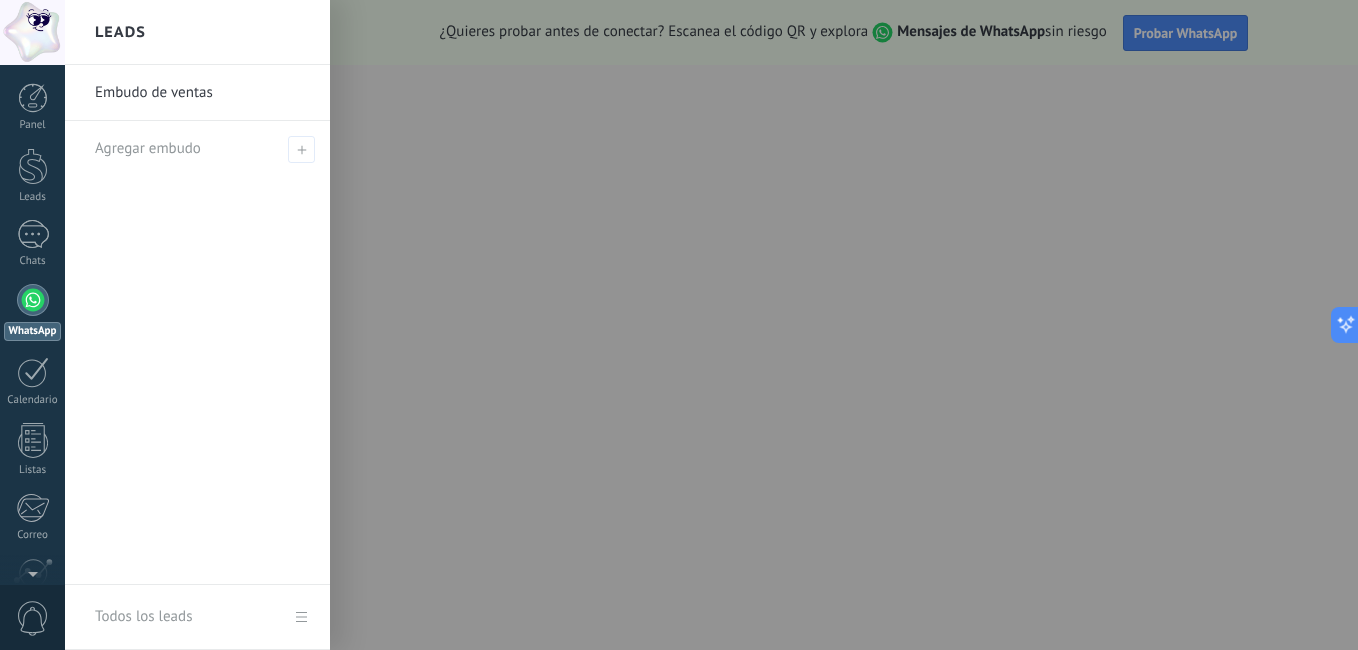 click at bounding box center (744, 325) 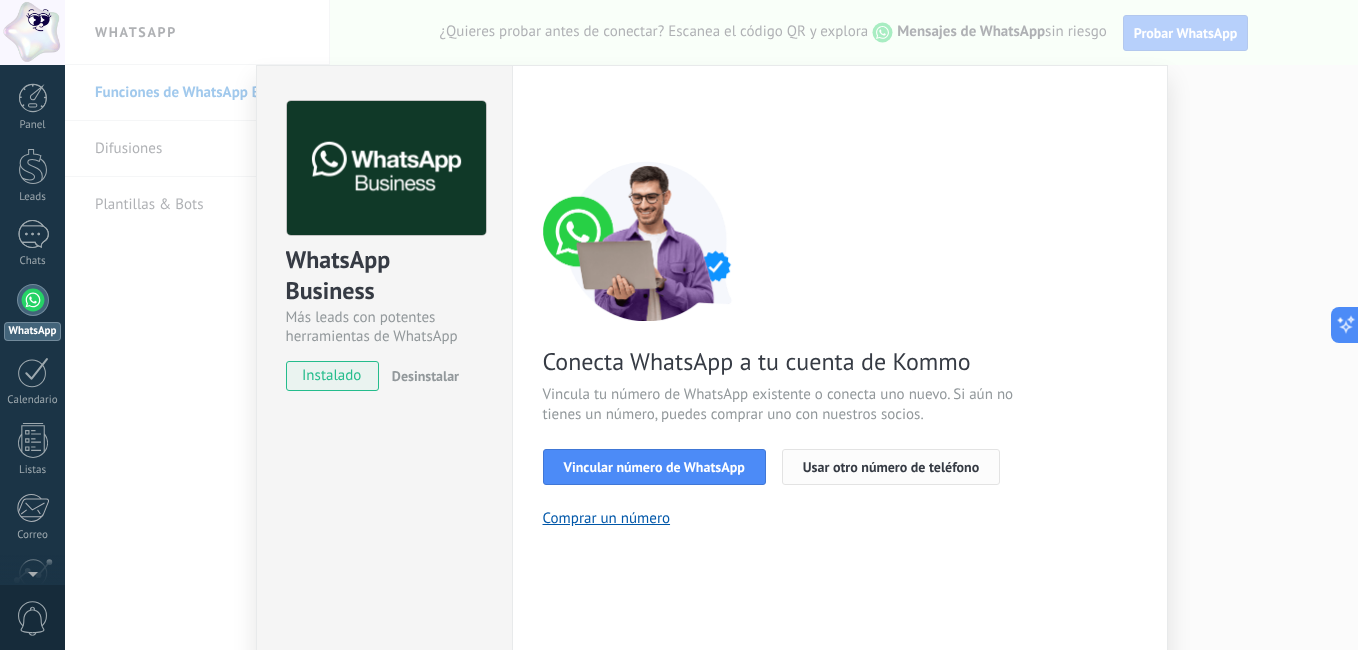 click on "Usar otro número de teléfono" at bounding box center [891, 467] 